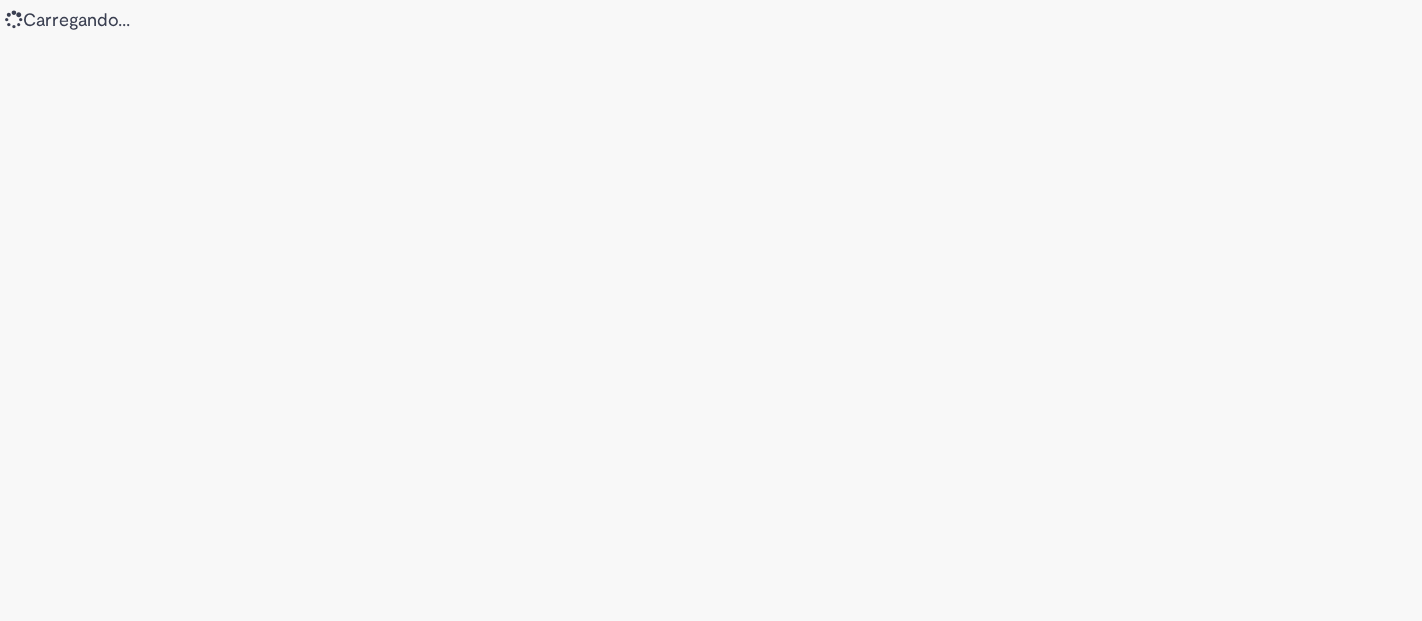 scroll, scrollTop: 0, scrollLeft: 0, axis: both 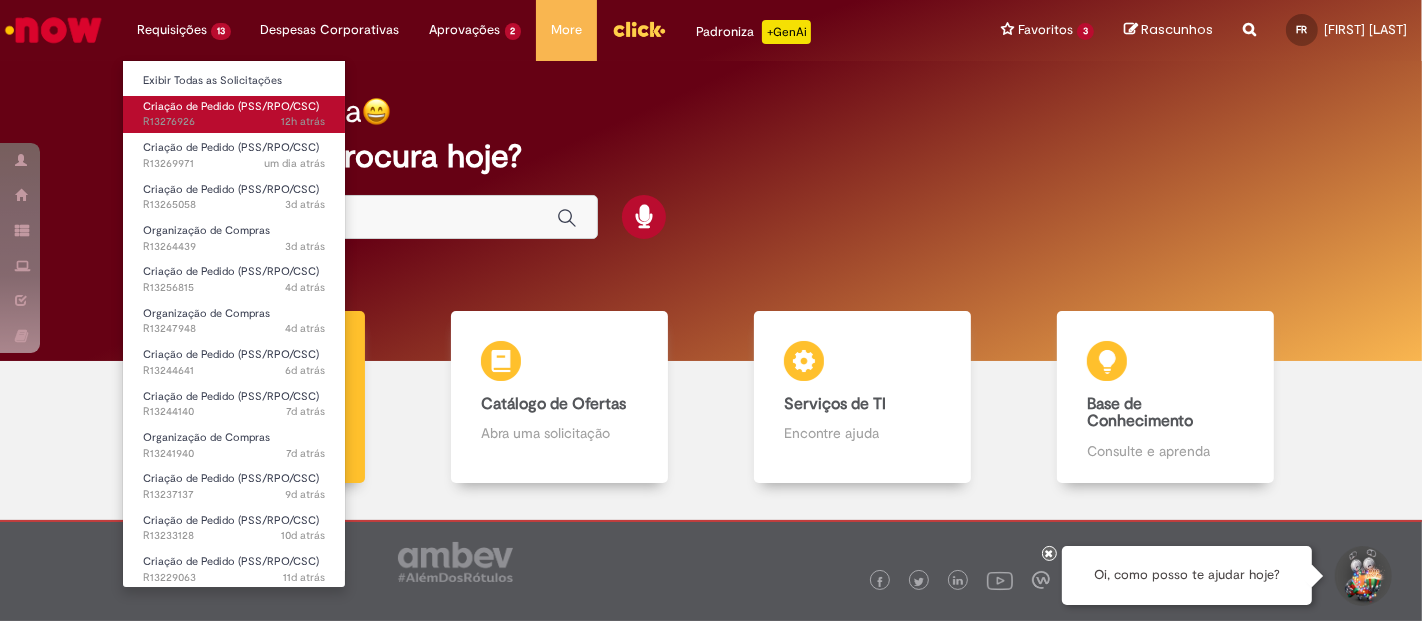 click on "12h atrás 12 horas atrás  R13276926" at bounding box center (234, 122) 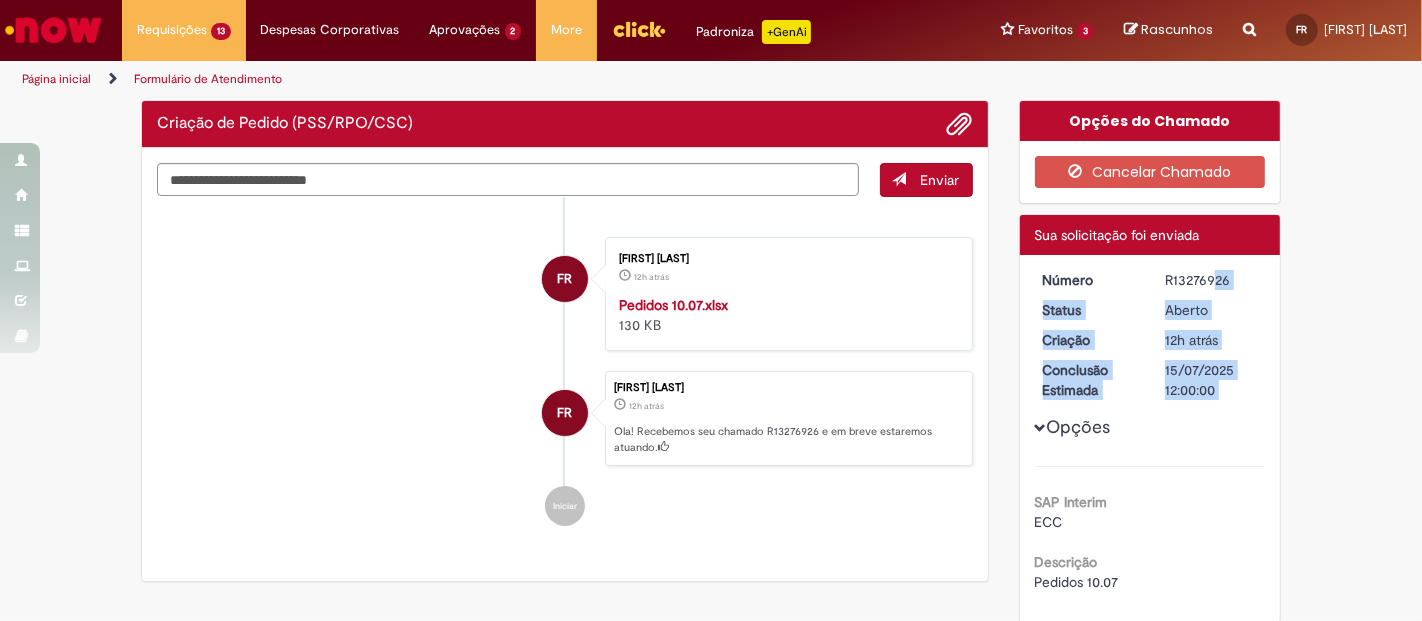 drag, startPoint x: 1165, startPoint y: 281, endPoint x: 1297, endPoint y: 275, distance: 132.13629 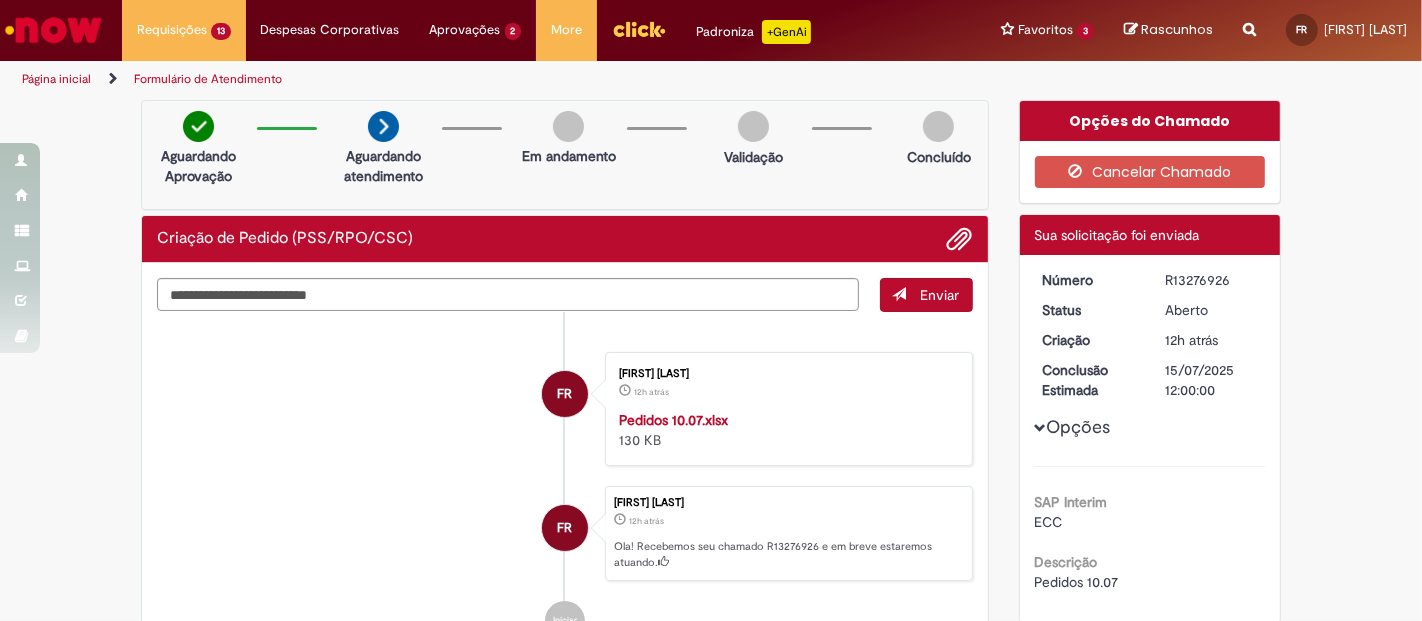 drag, startPoint x: 1147, startPoint y: 269, endPoint x: 1227, endPoint y: 278, distance: 80.50466 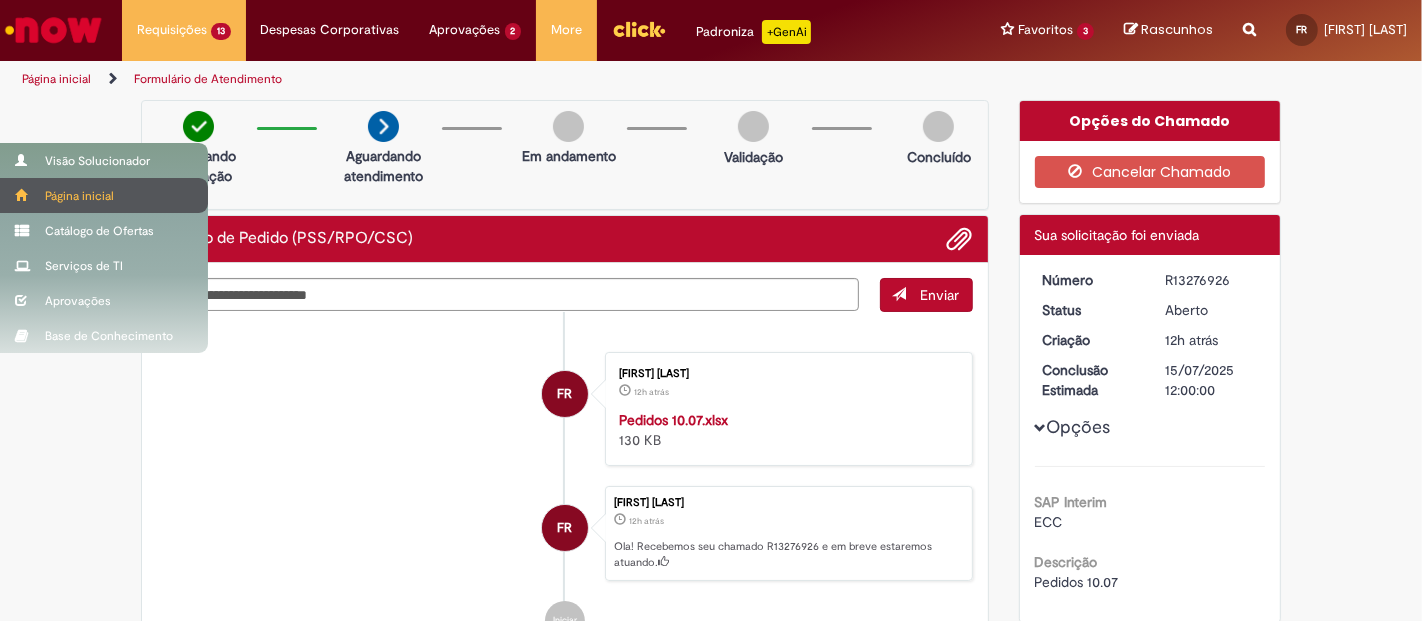 copy on "R13276926" 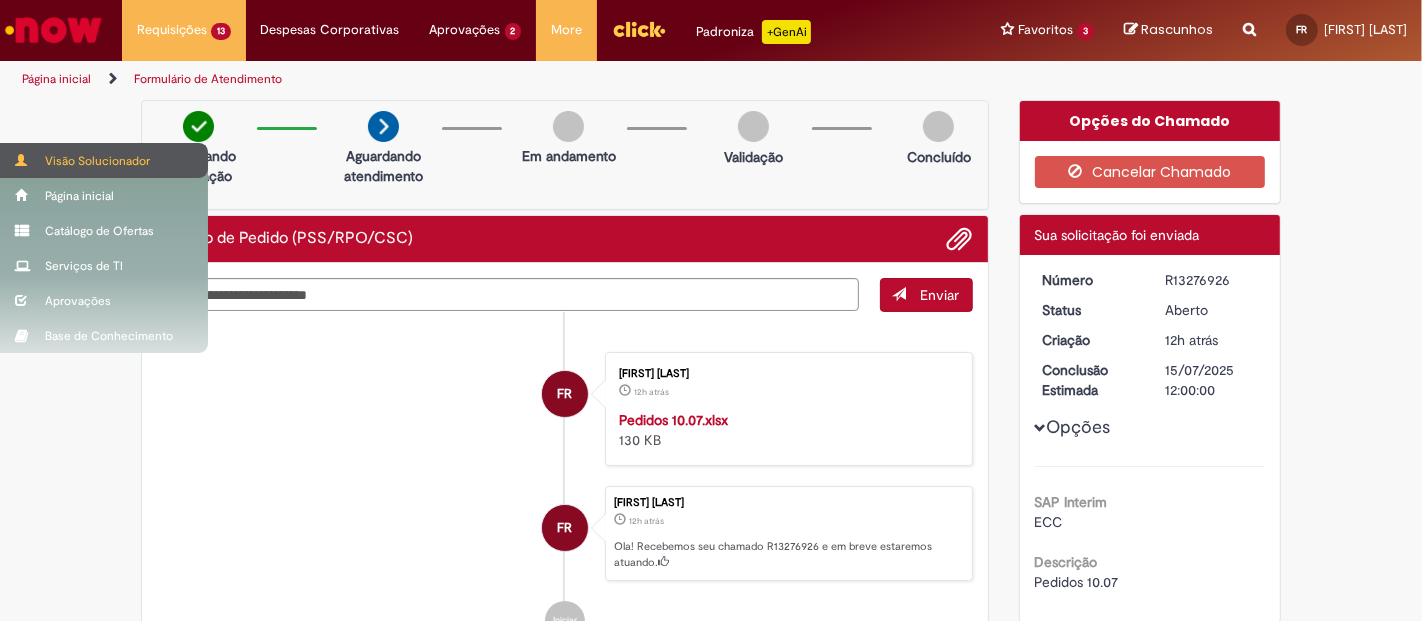click on "Visão Solucionador" at bounding box center [104, 160] 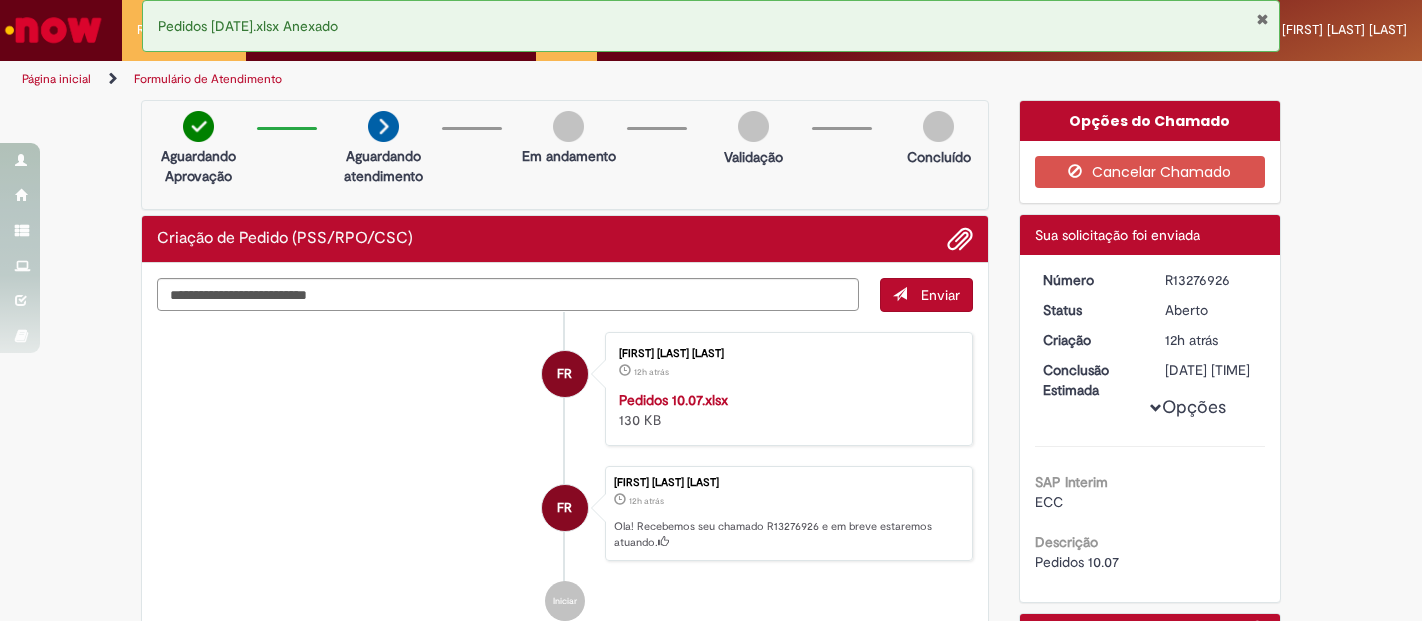 scroll, scrollTop: 0, scrollLeft: 0, axis: both 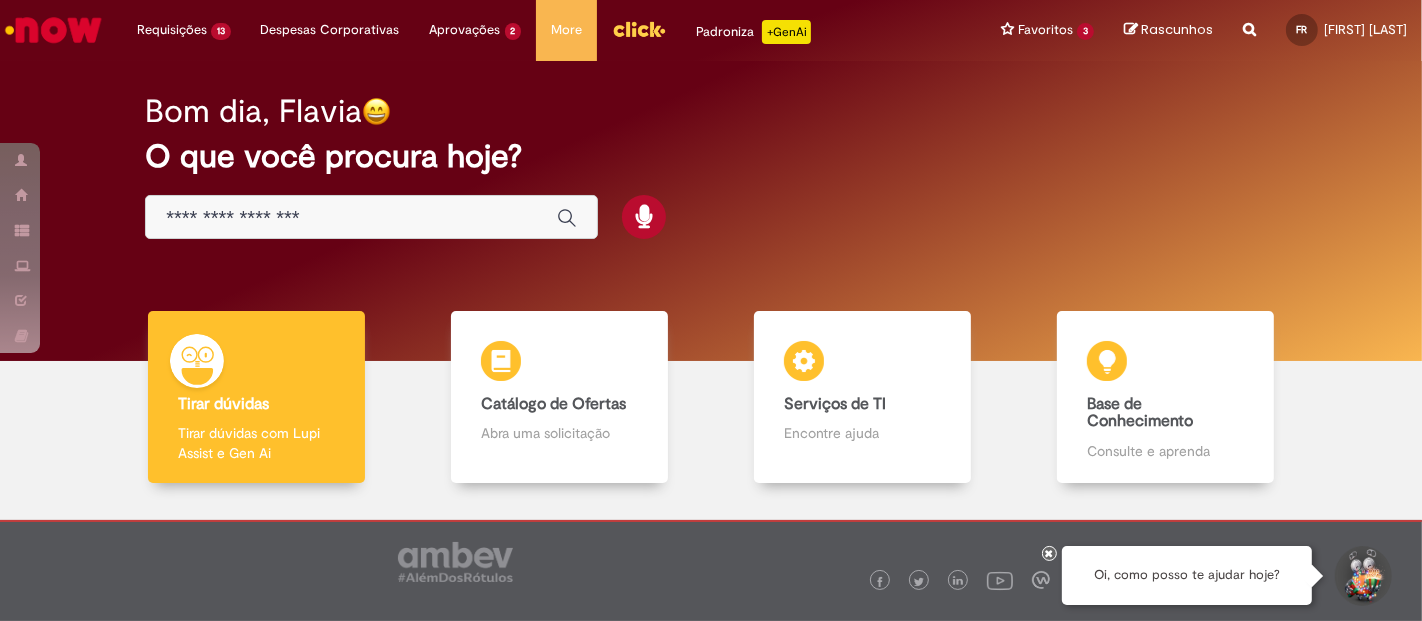 click at bounding box center [371, 217] 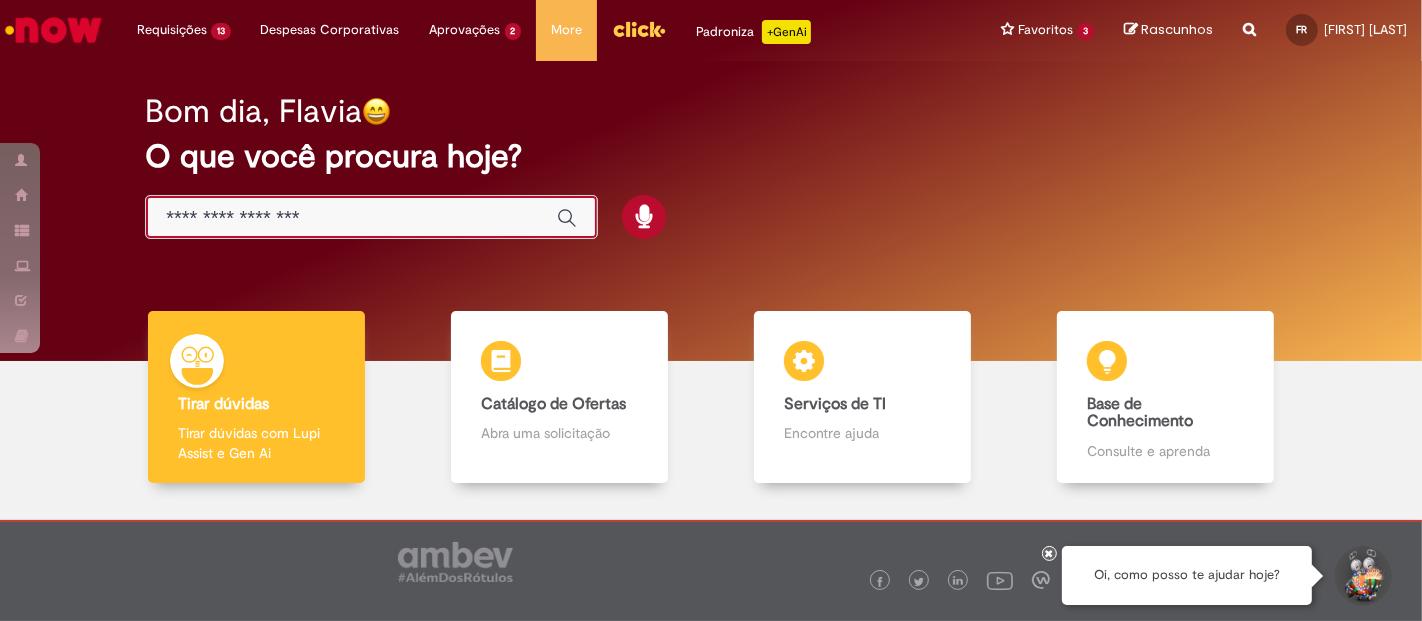 click at bounding box center [351, 218] 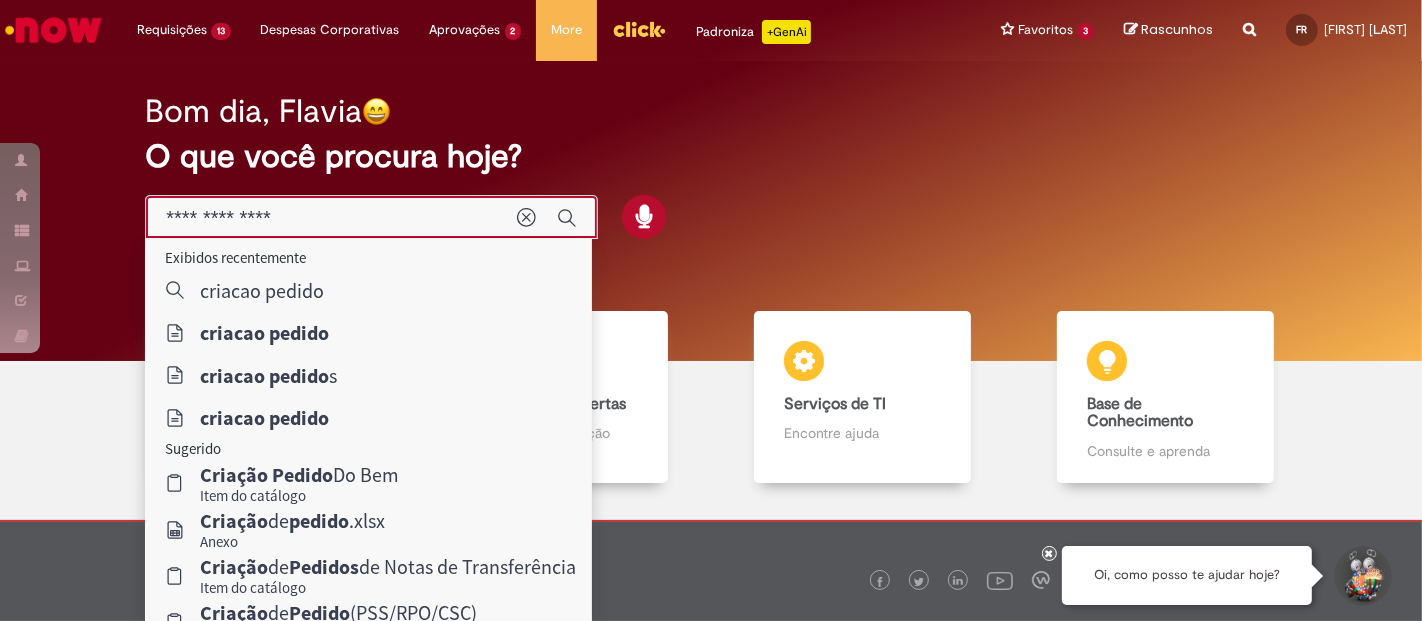 type on "**********" 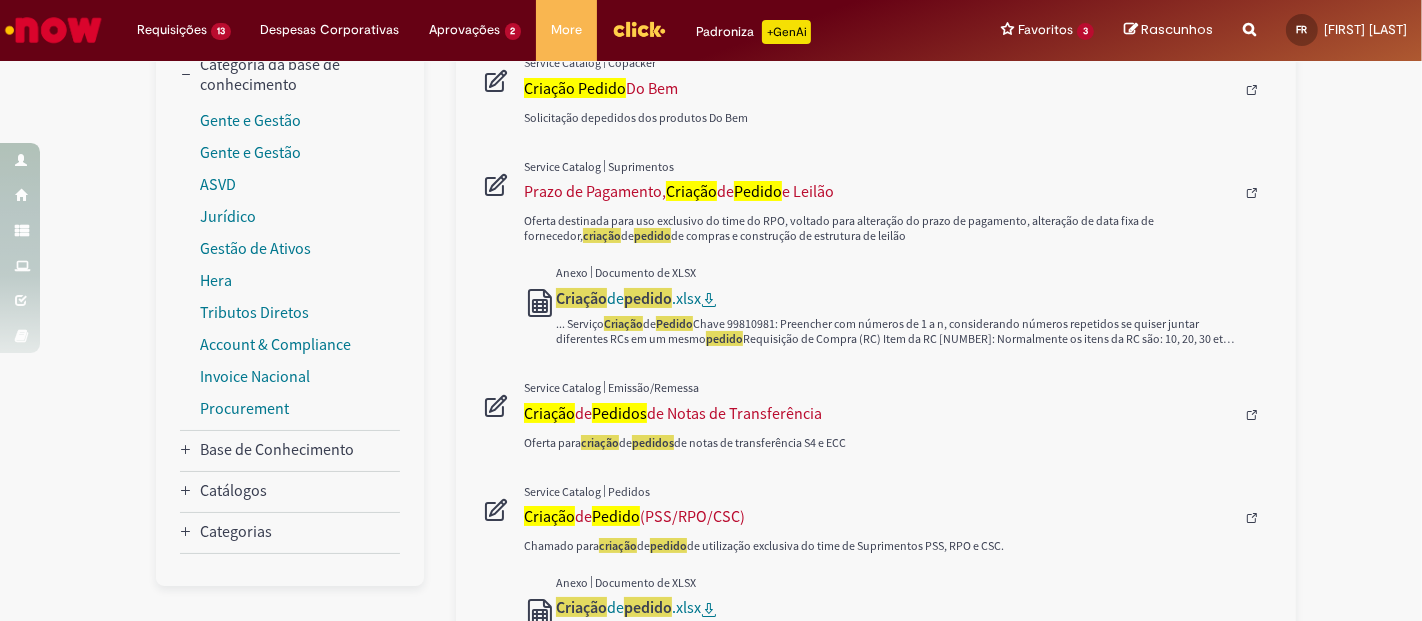 scroll, scrollTop: 444, scrollLeft: 0, axis: vertical 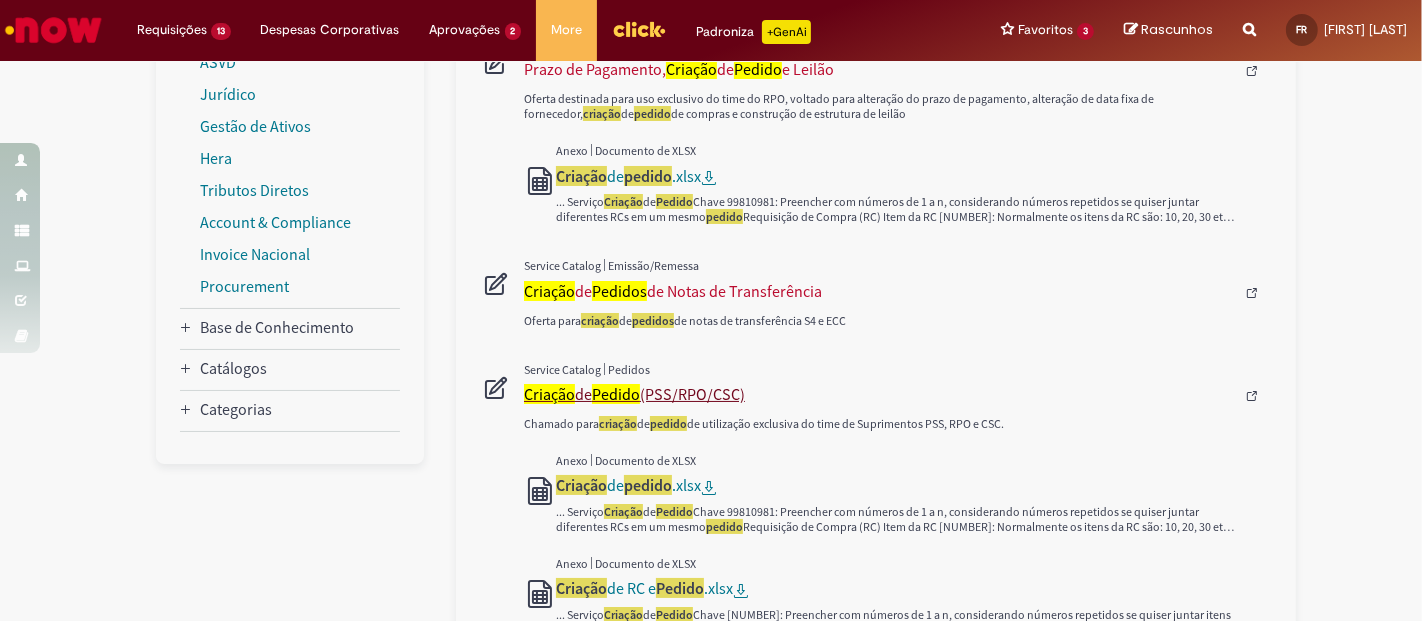 click on "Pedido" at bounding box center [616, 394] 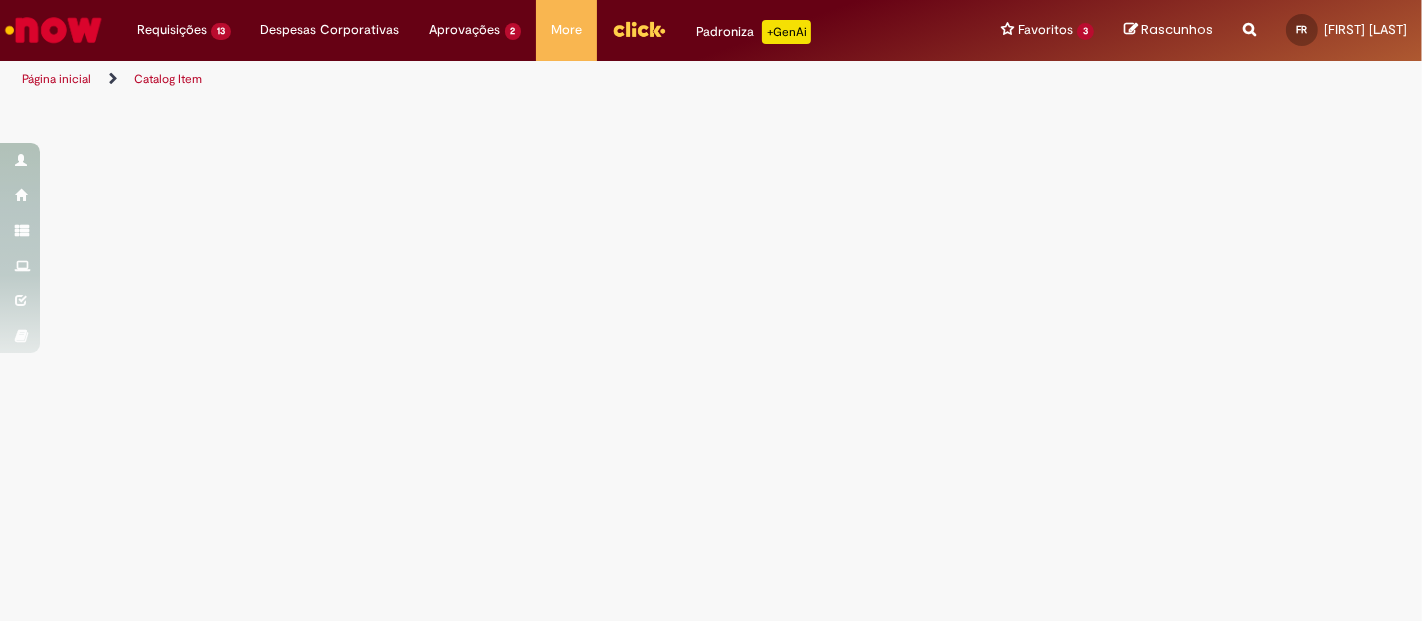 scroll, scrollTop: 0, scrollLeft: 0, axis: both 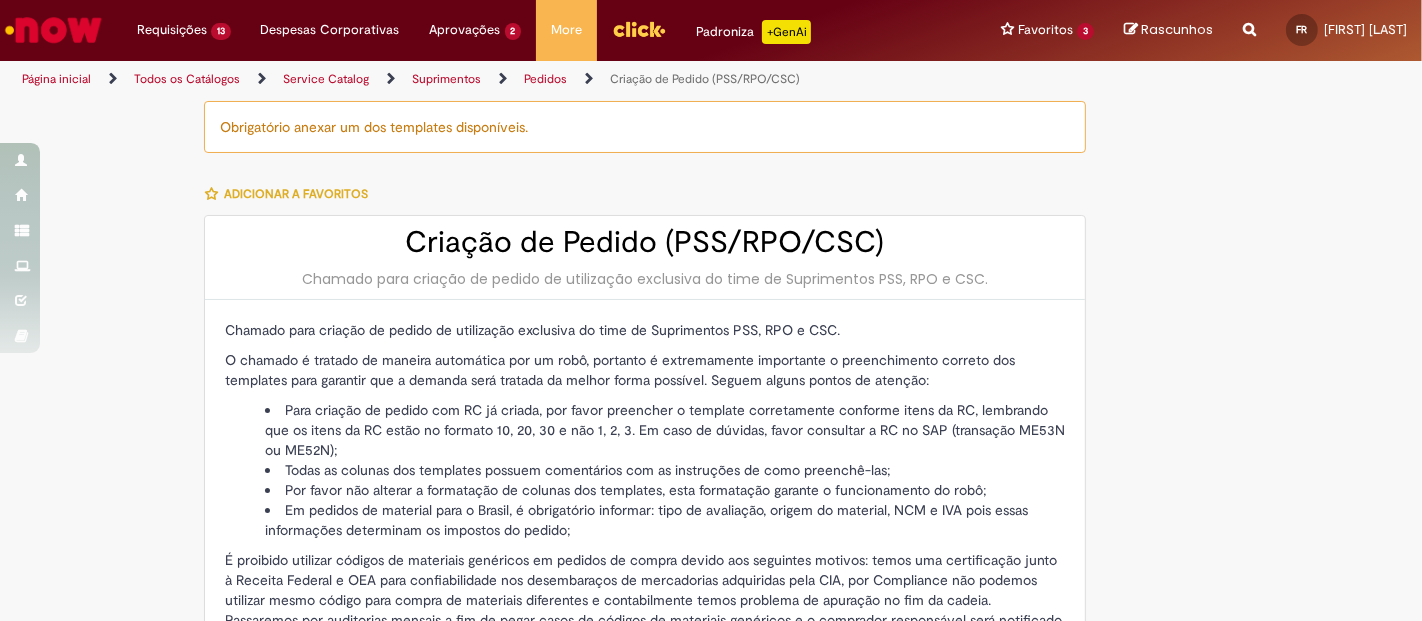 type on "********" 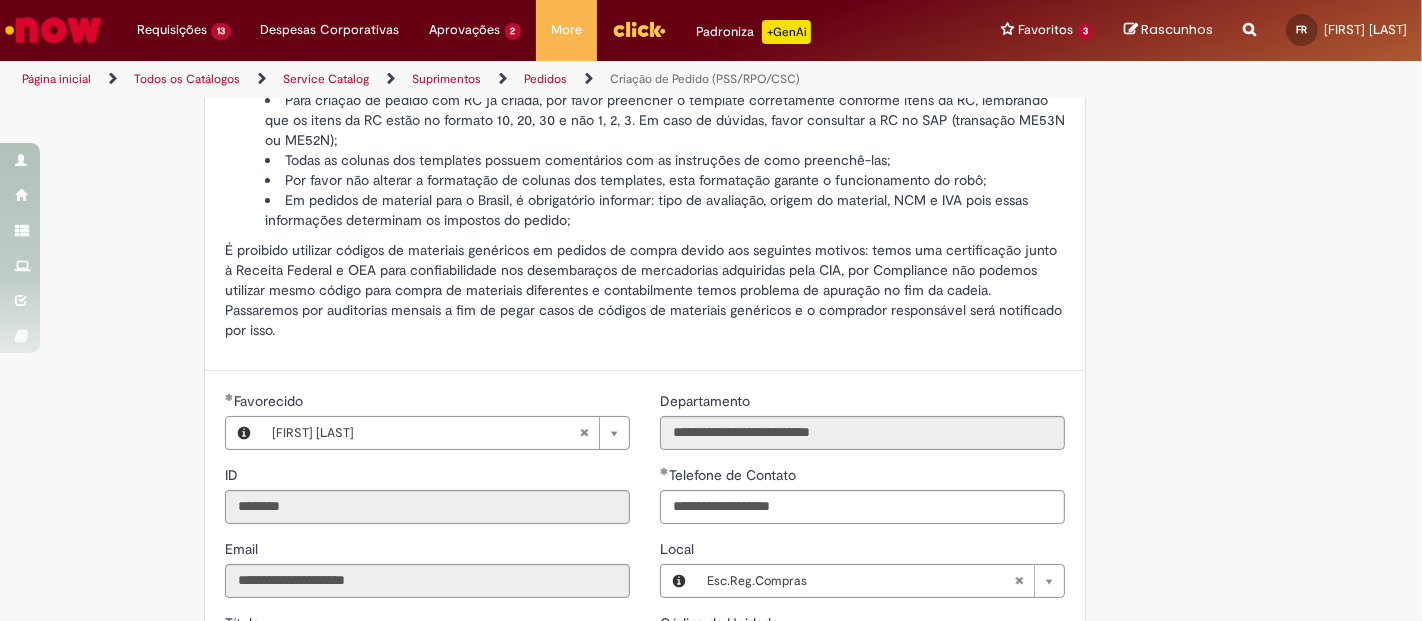 scroll, scrollTop: 444, scrollLeft: 0, axis: vertical 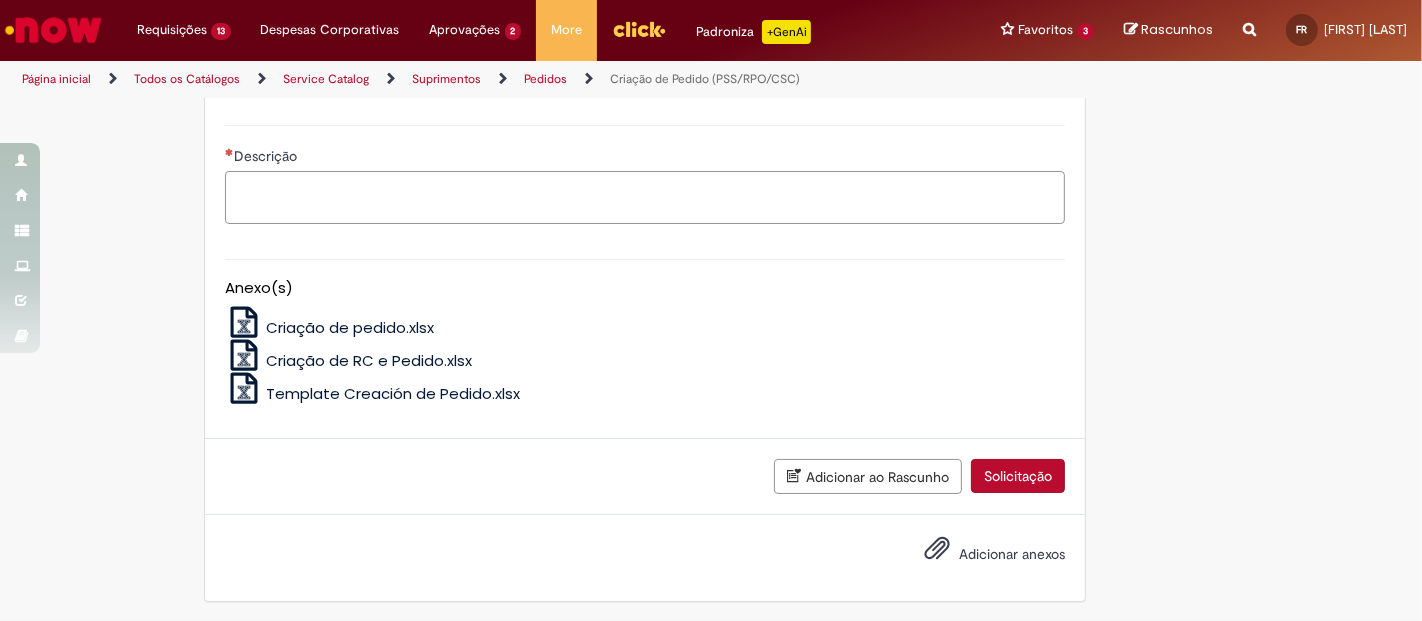 click on "Descrição" at bounding box center (645, 197) 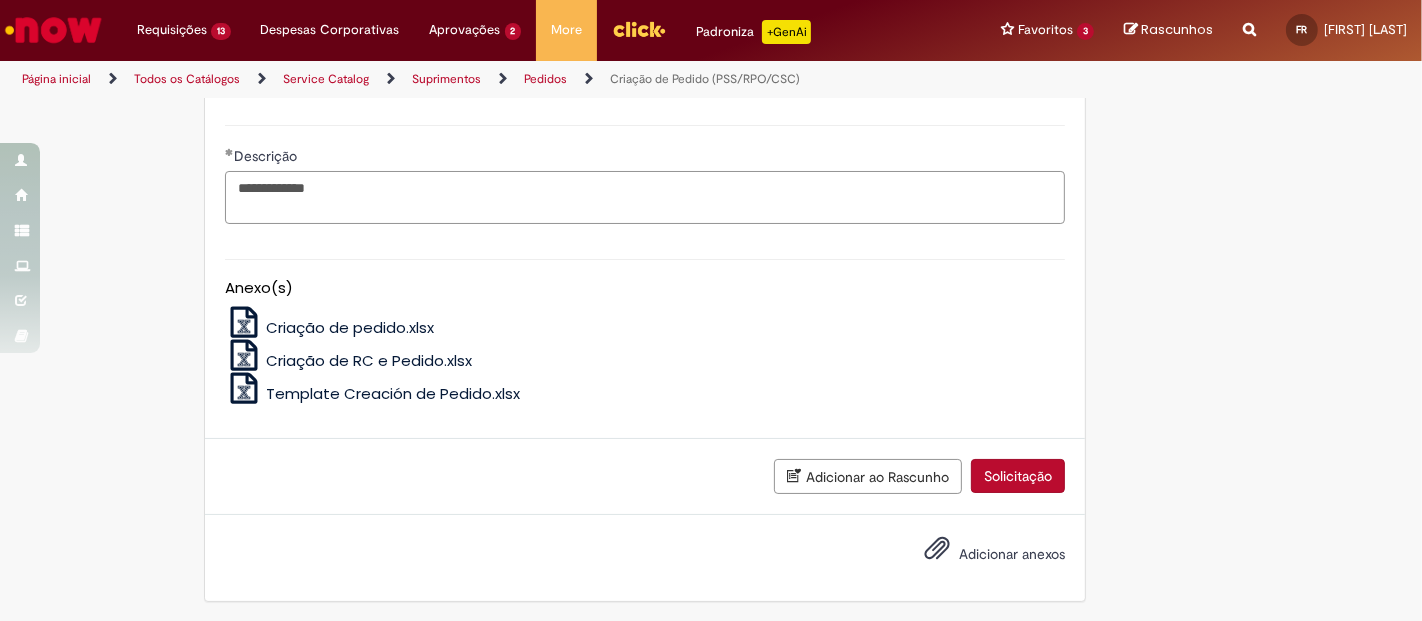 type on "**********" 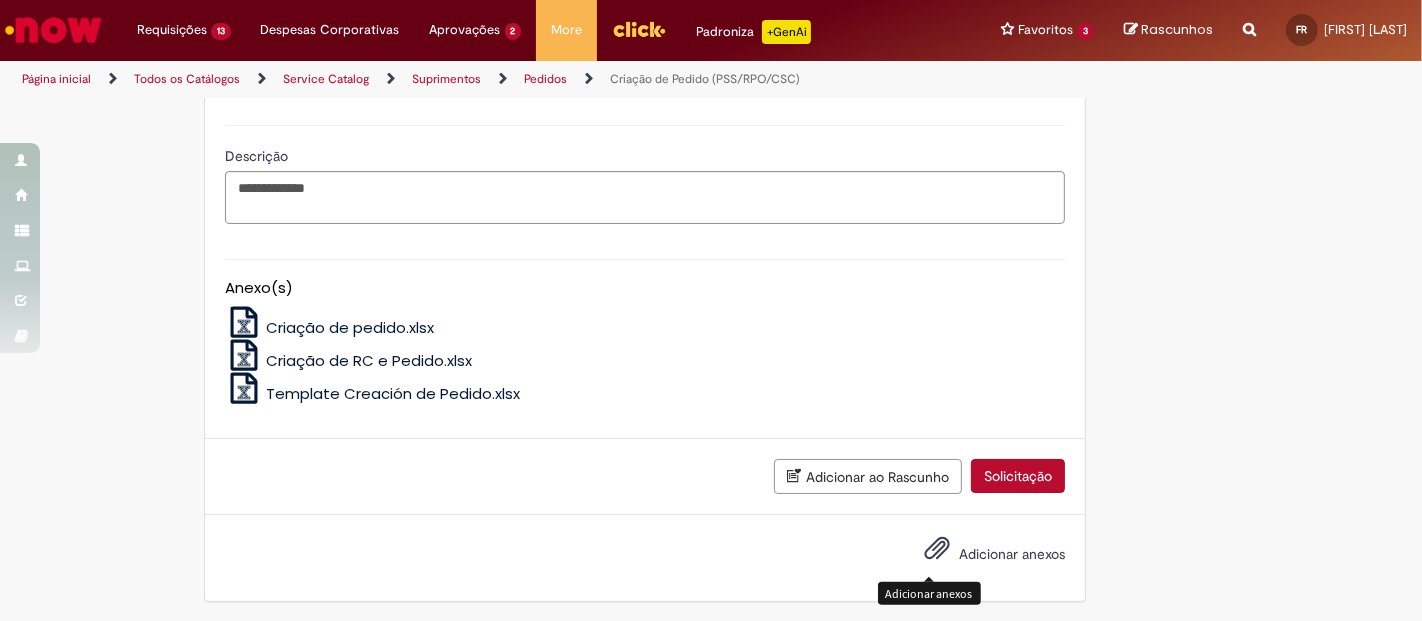 click on "Adicionar anexos" at bounding box center (1012, 554) 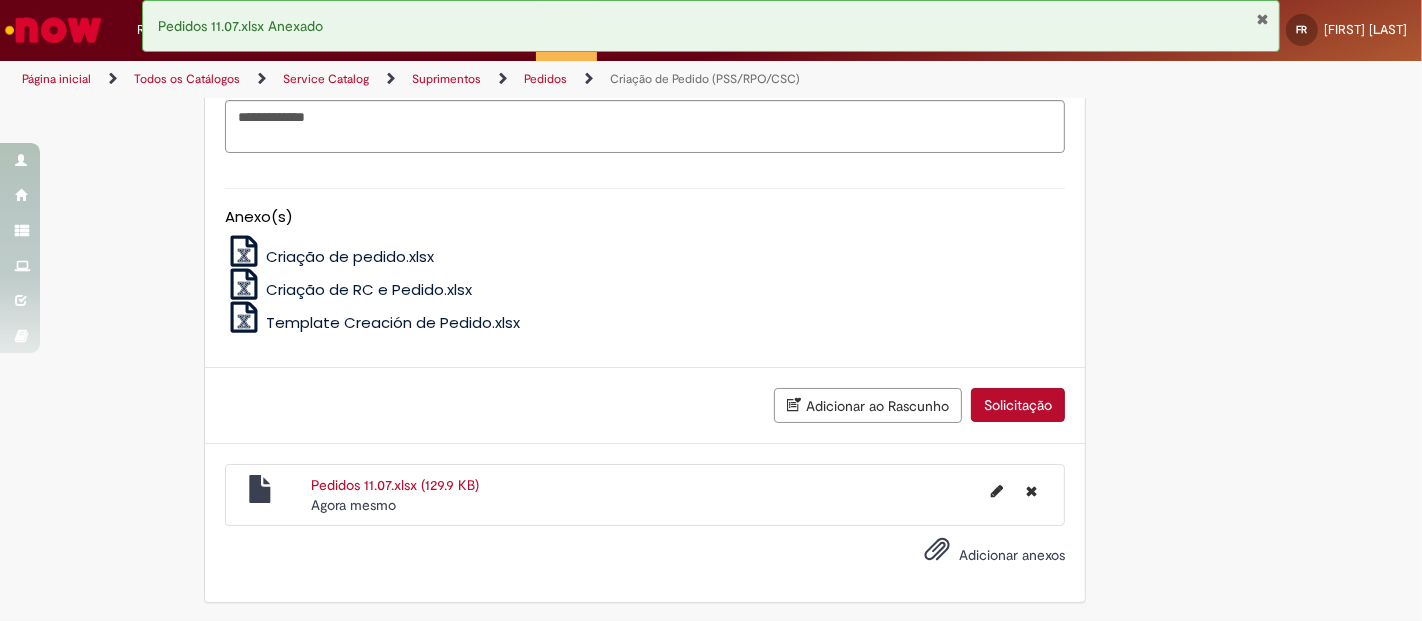 click on "Solicitação" at bounding box center [1018, 405] 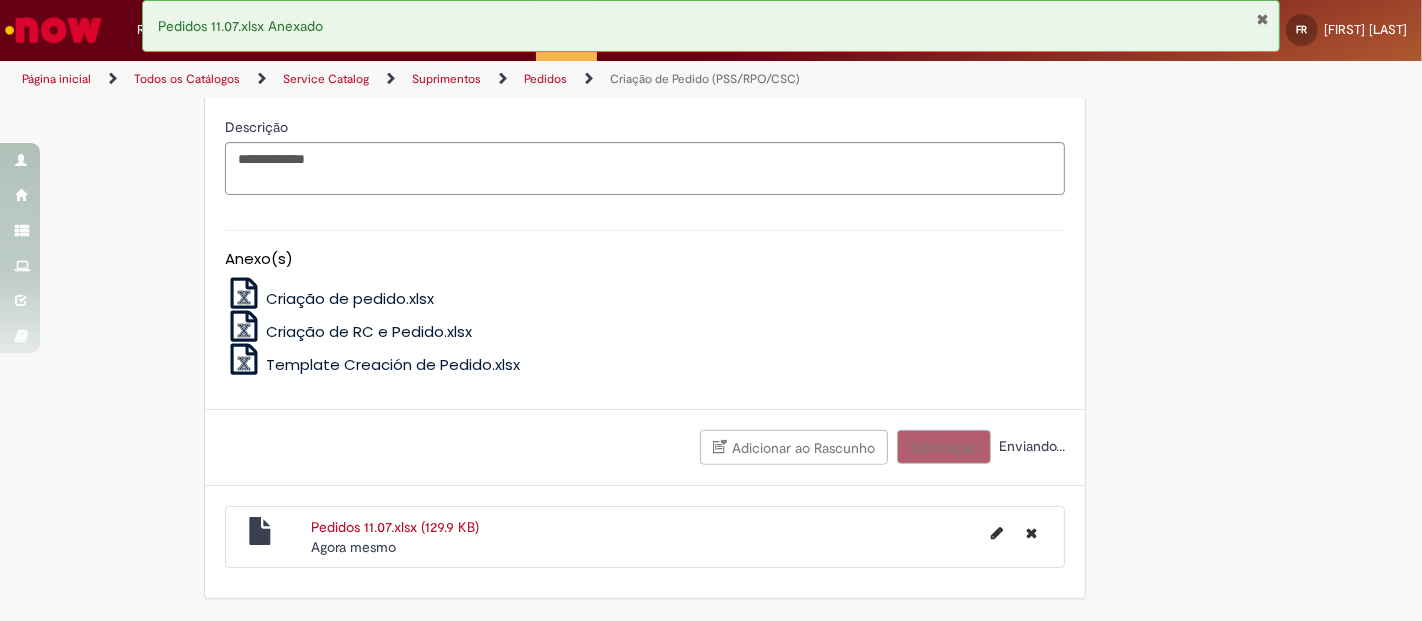 scroll, scrollTop: 1093, scrollLeft: 0, axis: vertical 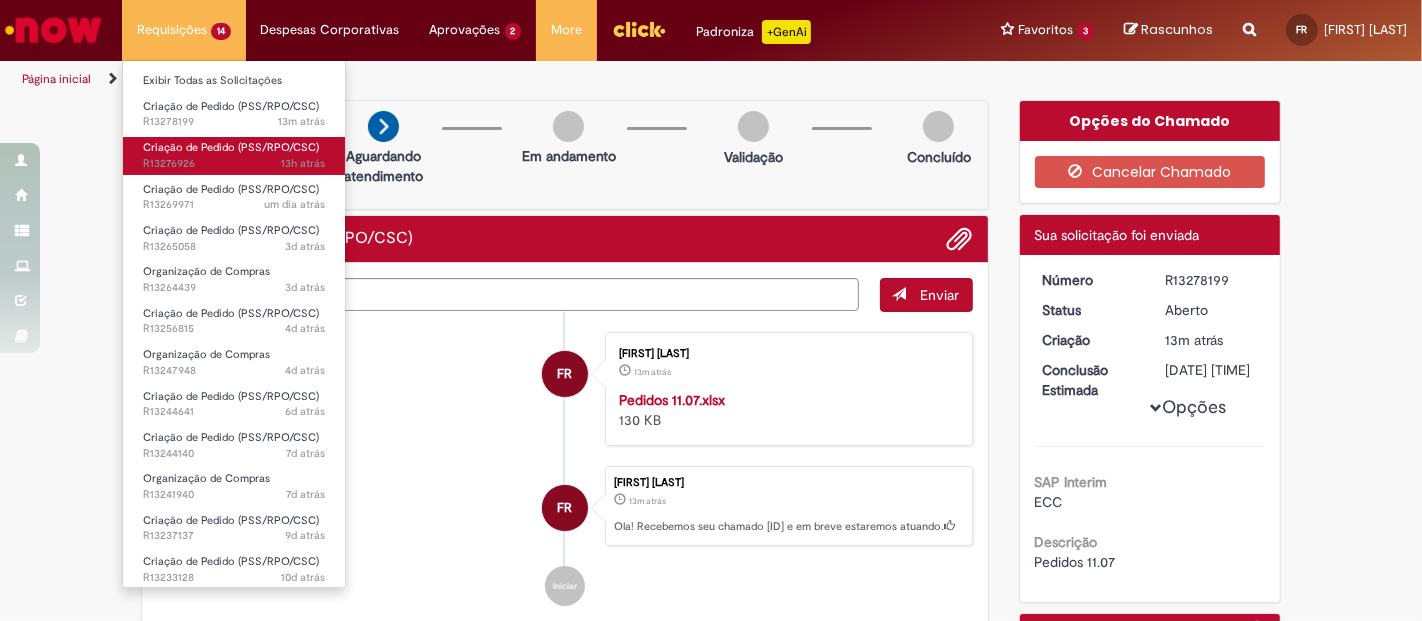 click on "Criação de Pedido (PSS/RPO/CSC)" at bounding box center [231, 147] 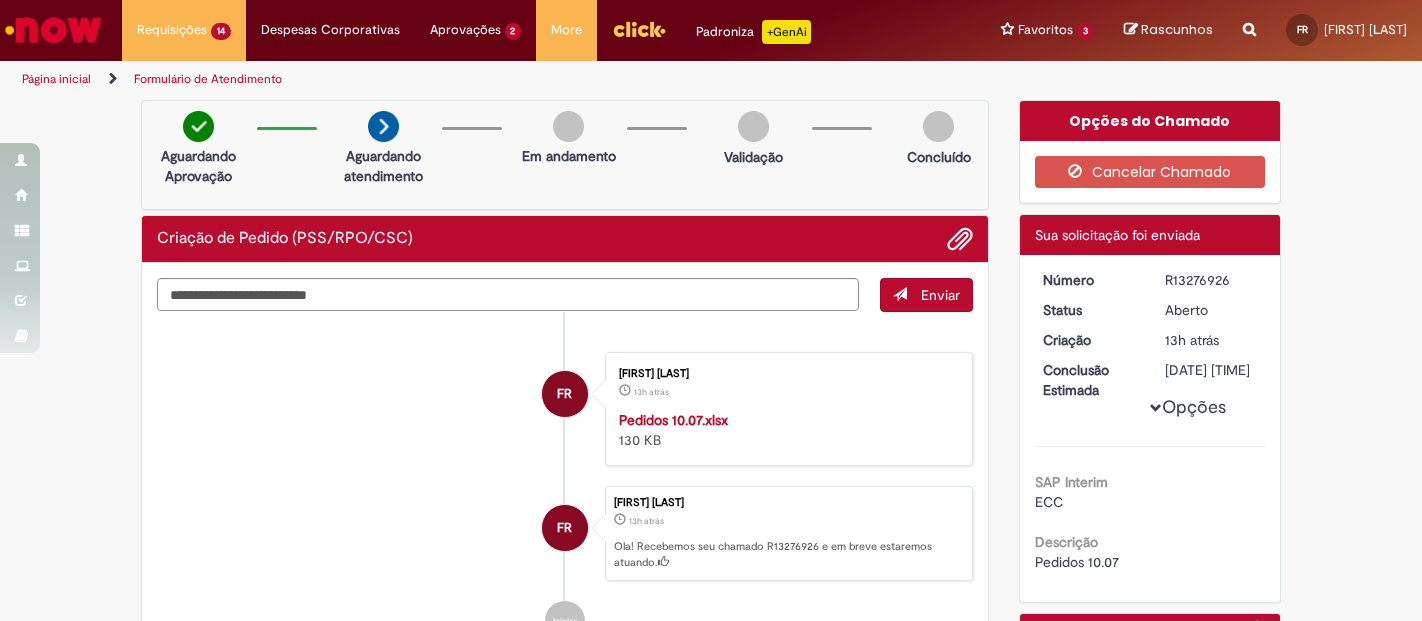 scroll, scrollTop: 0, scrollLeft: 0, axis: both 